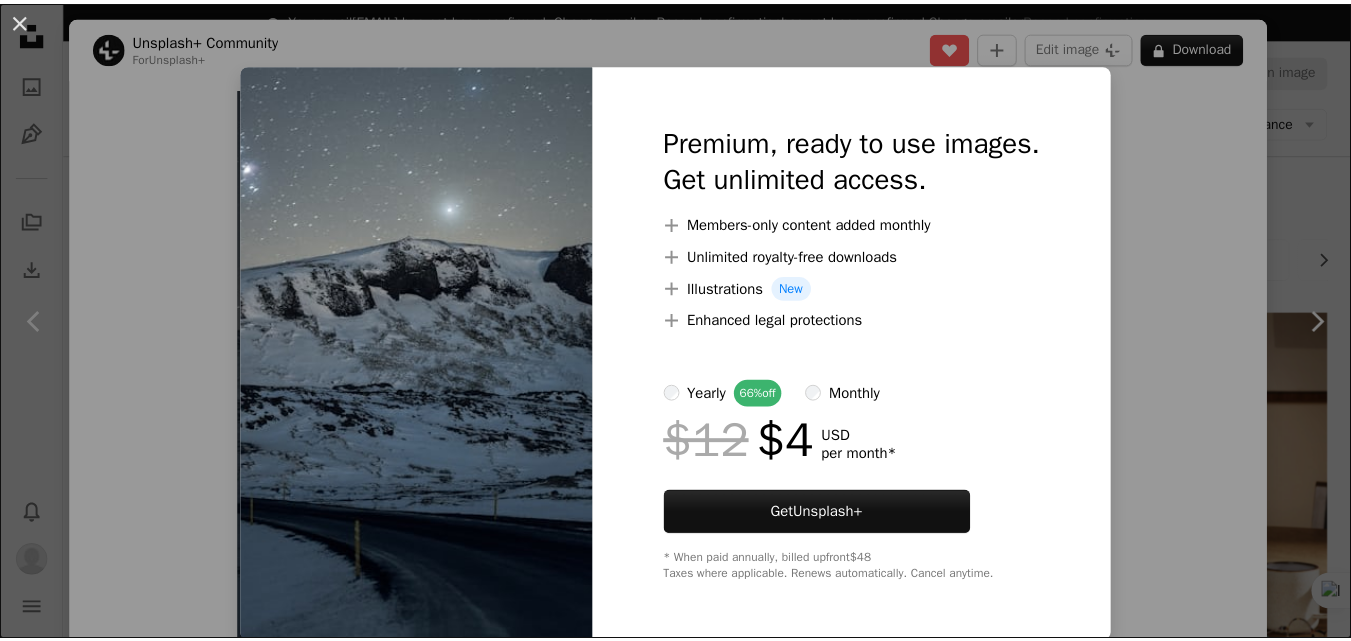 scroll, scrollTop: 1019, scrollLeft: 0, axis: vertical 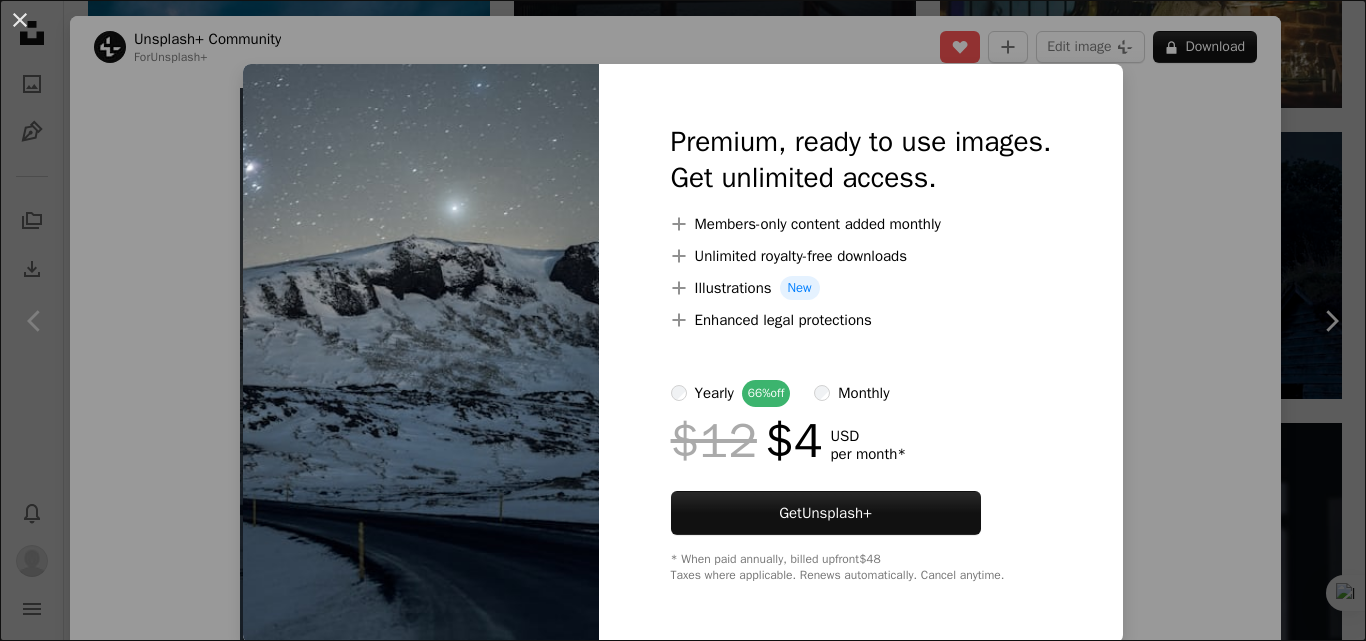 click on "Premium, ready to use images. Get unlimited access. A plus sign Members-only content added monthly A plus sign Unlimited royalty-free downloads A plus sign Illustrations  New A plus sign Enhanced legal protections yearly 66%  off monthly $12   $4 USD per month * Get  Unsplash+ * When paid annually, billed upfront  $48 Taxes where applicable. Renews automatically. Cancel anytime." at bounding box center (861, 353) 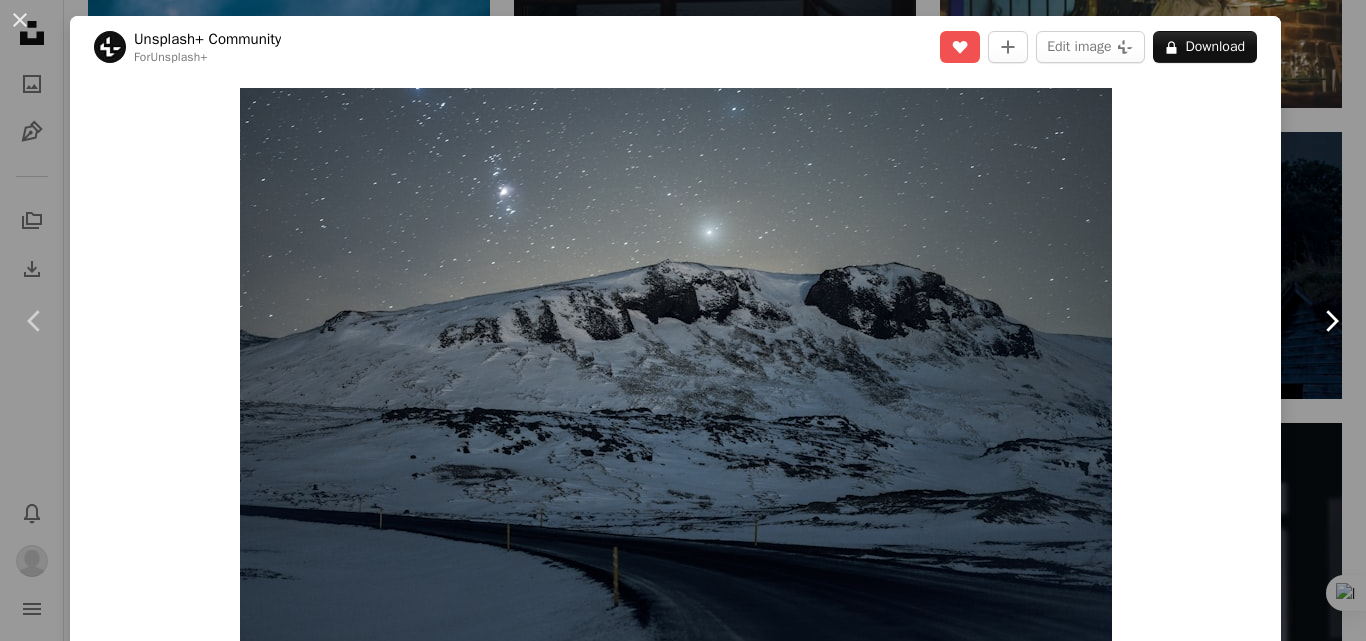 click on "Chevron right" 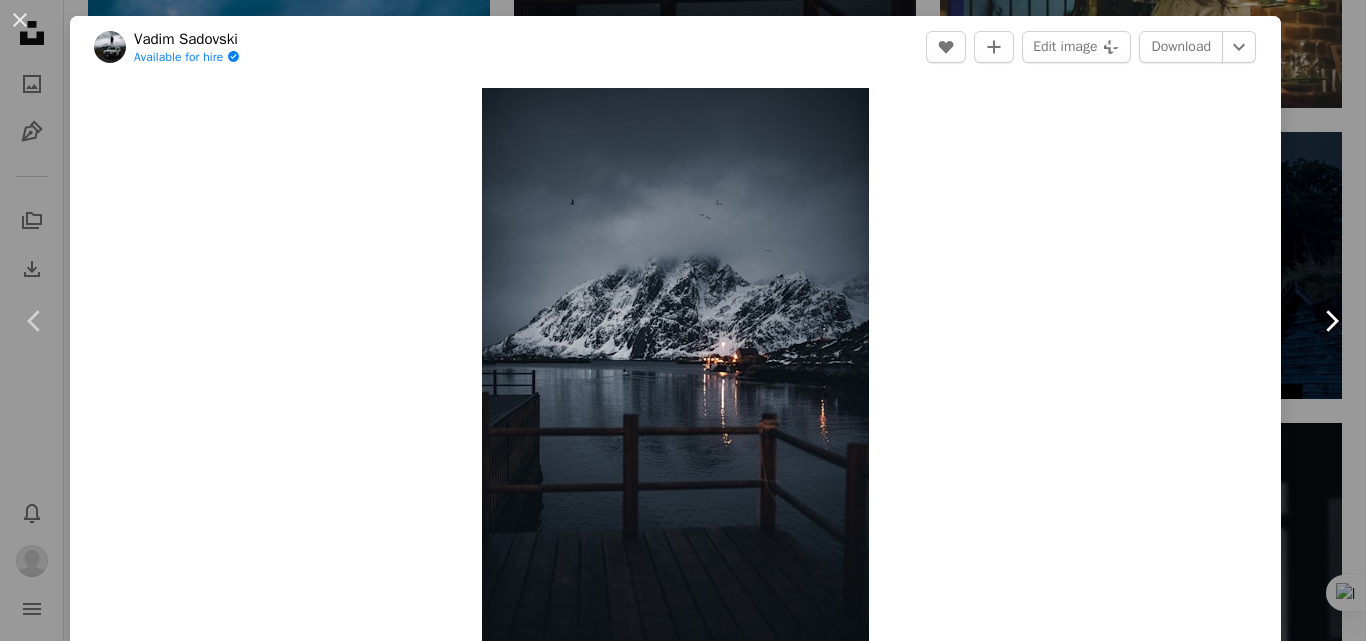 click on "Chevron right" 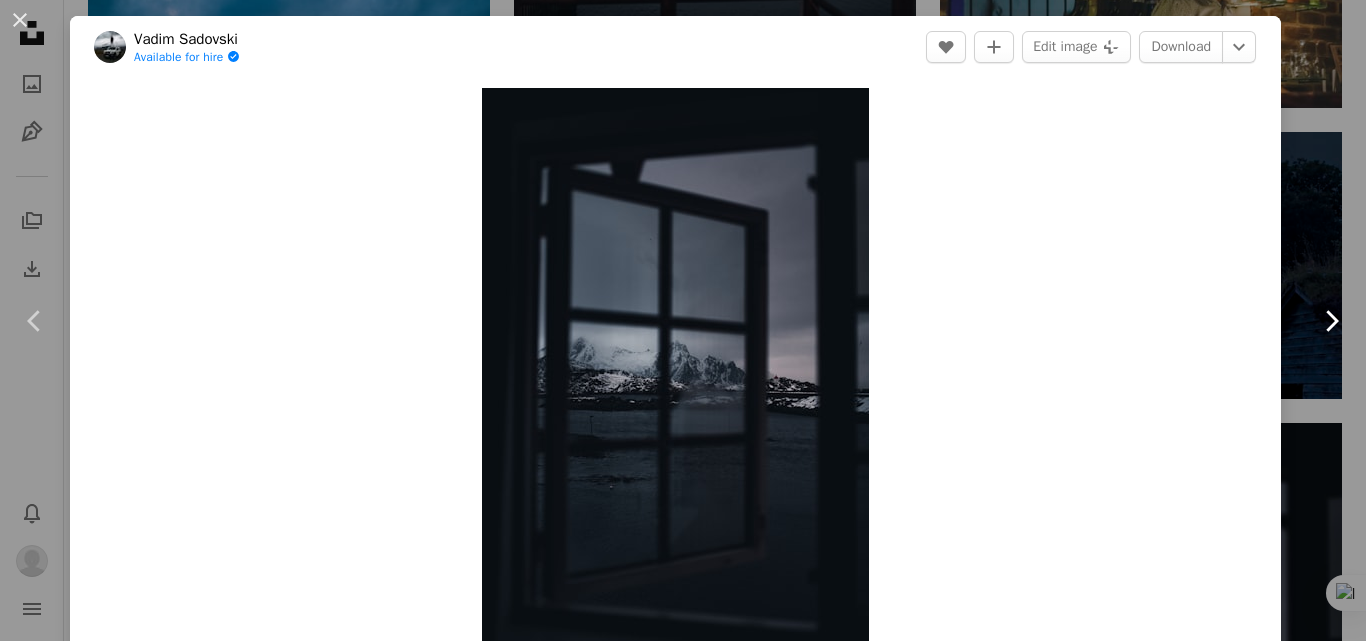 click on "Chevron right" 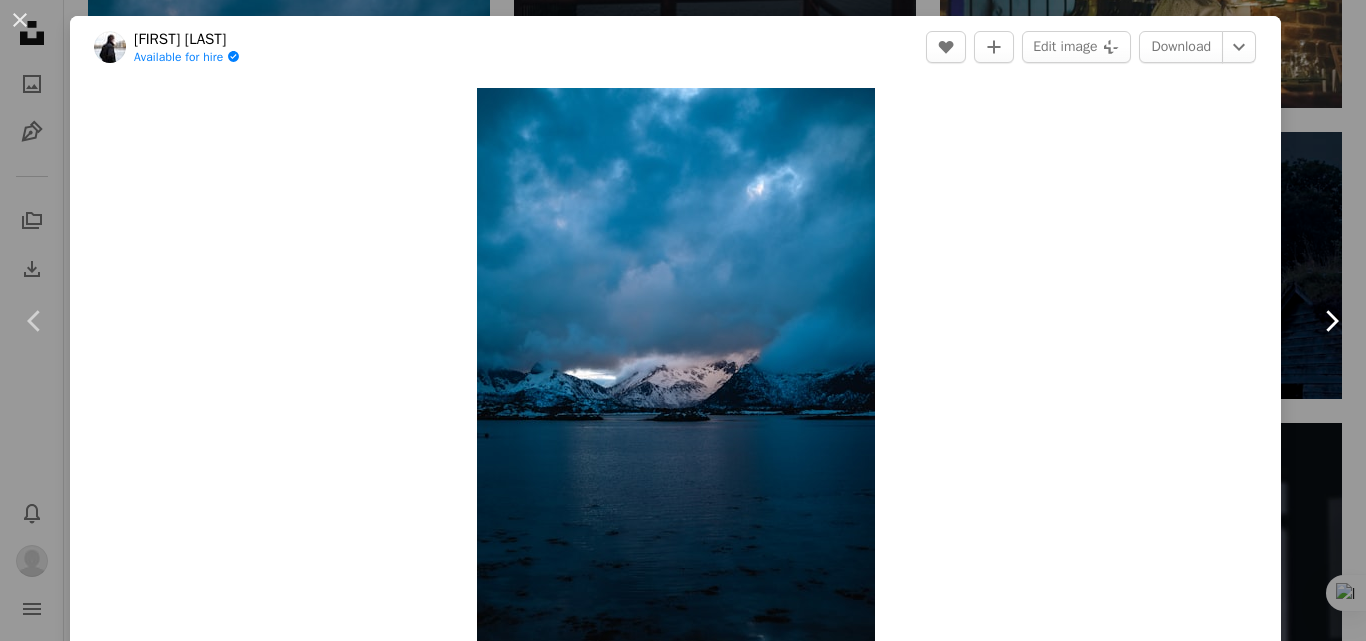 click on "Chevron right" 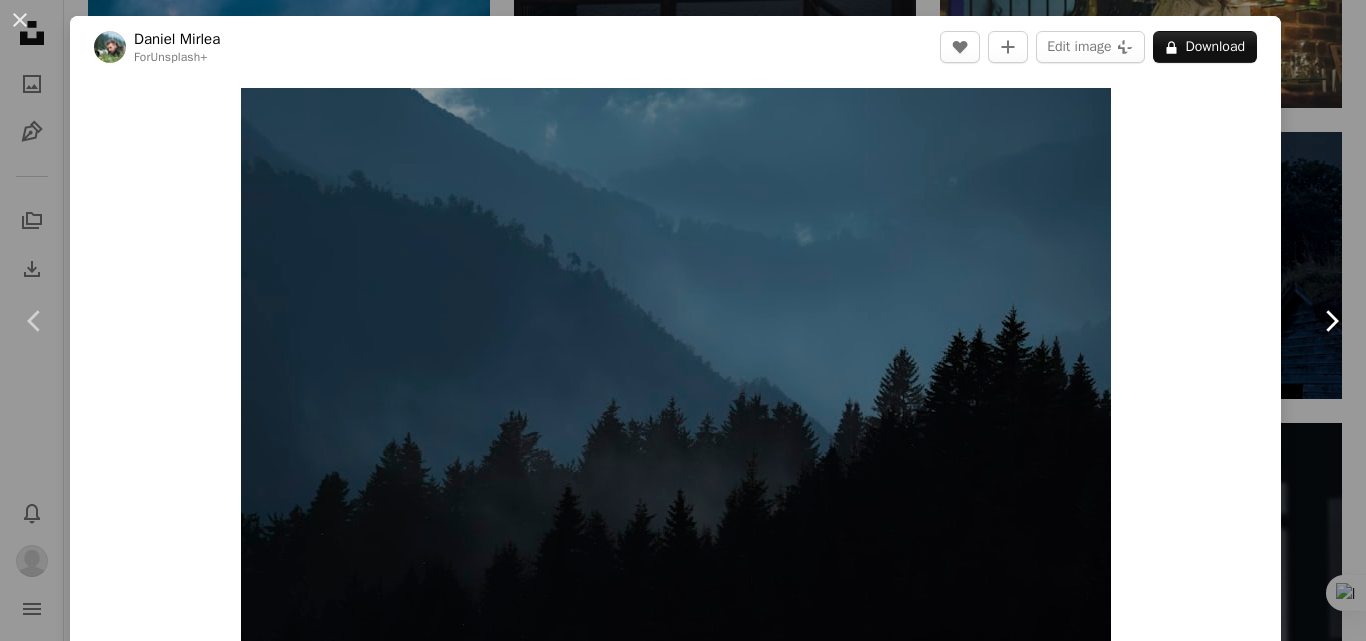 click on "Chevron right" 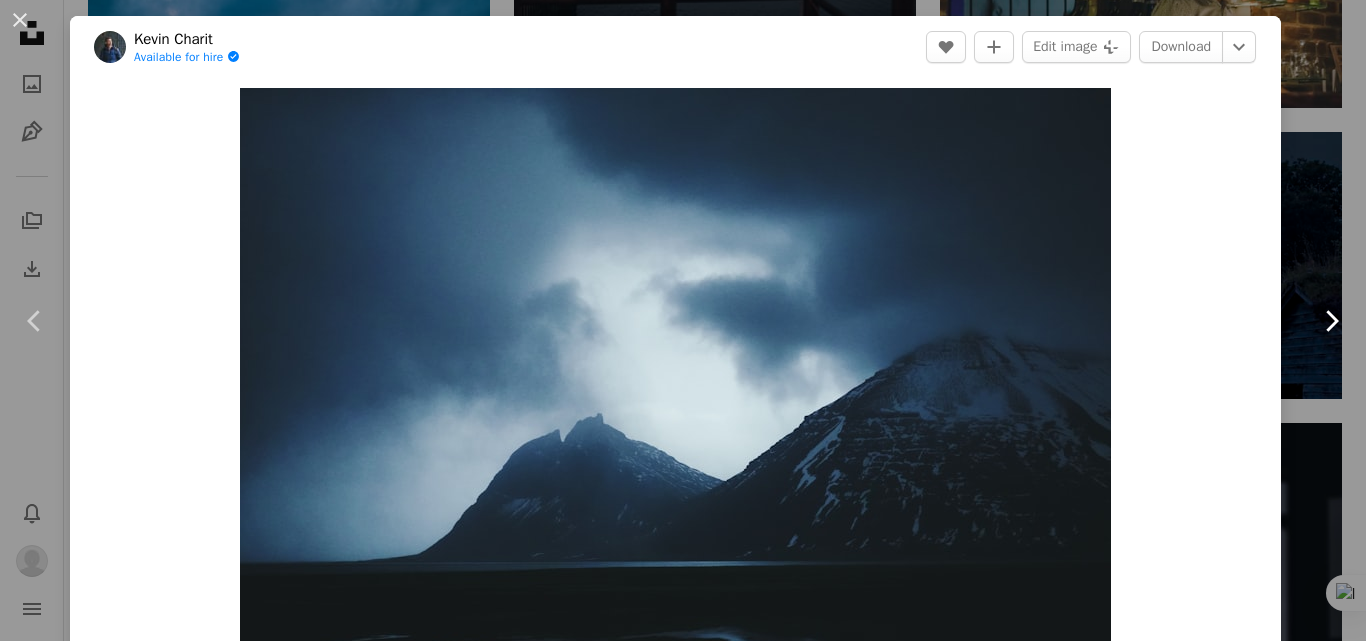 click on "Chevron right" 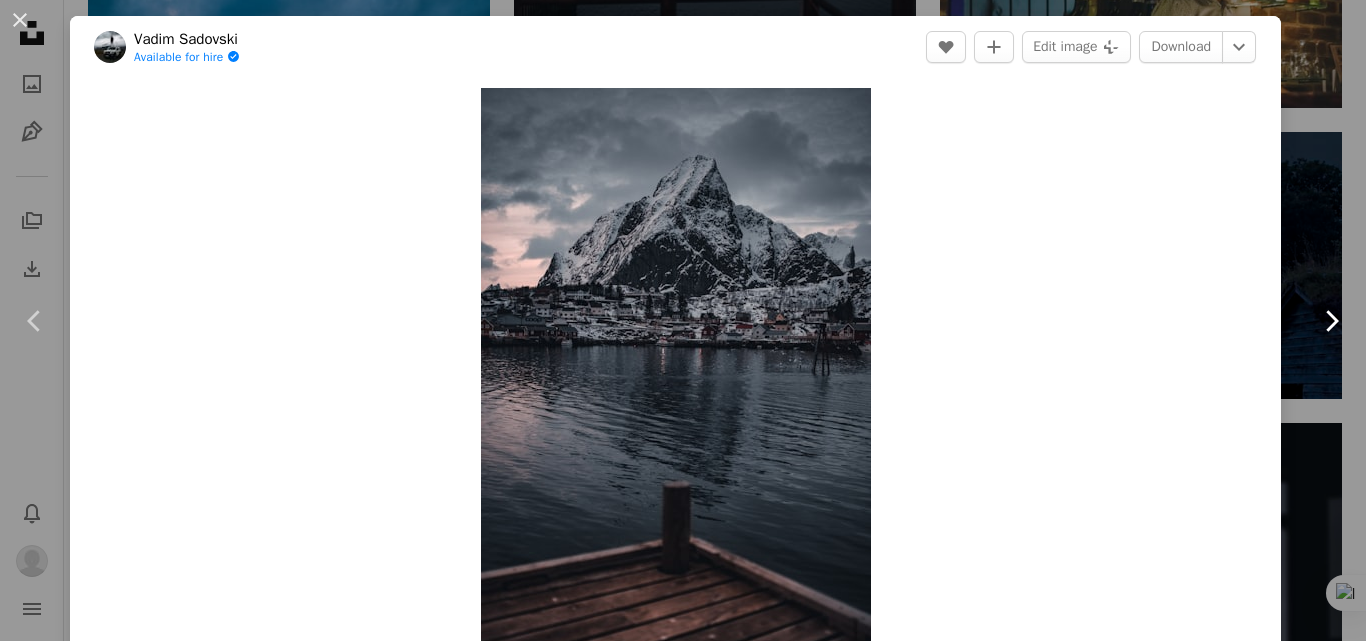 click on "Chevron right" 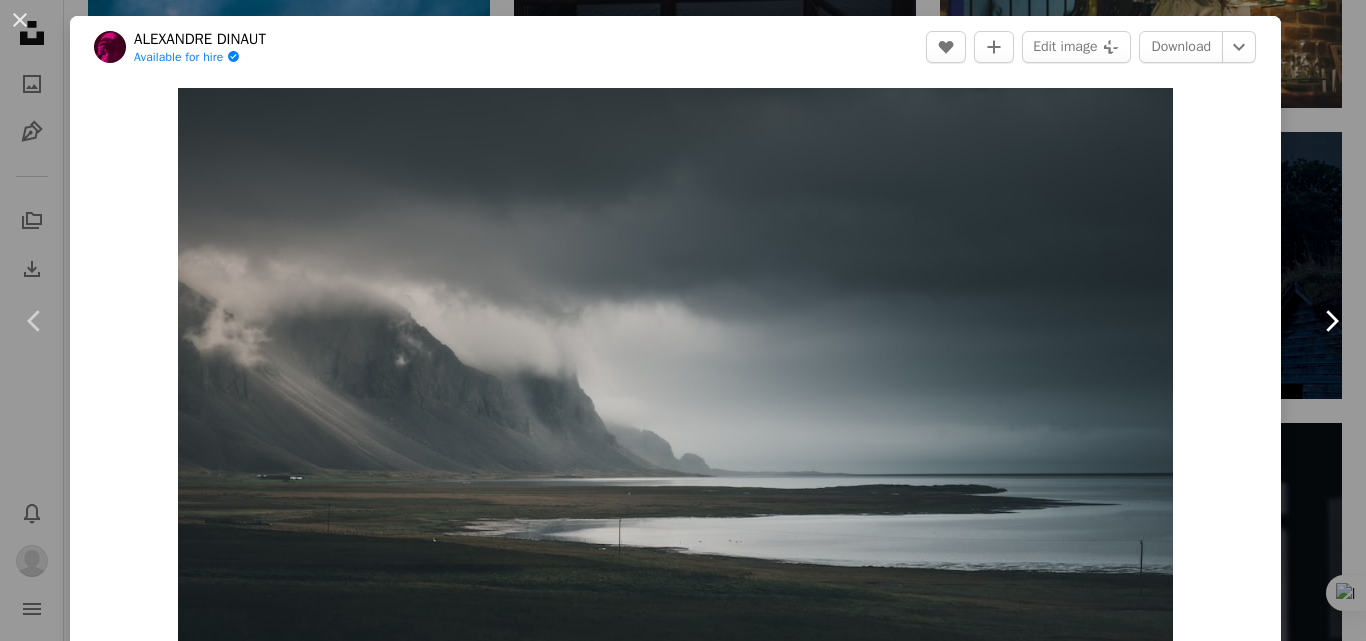 click on "Chevron right" 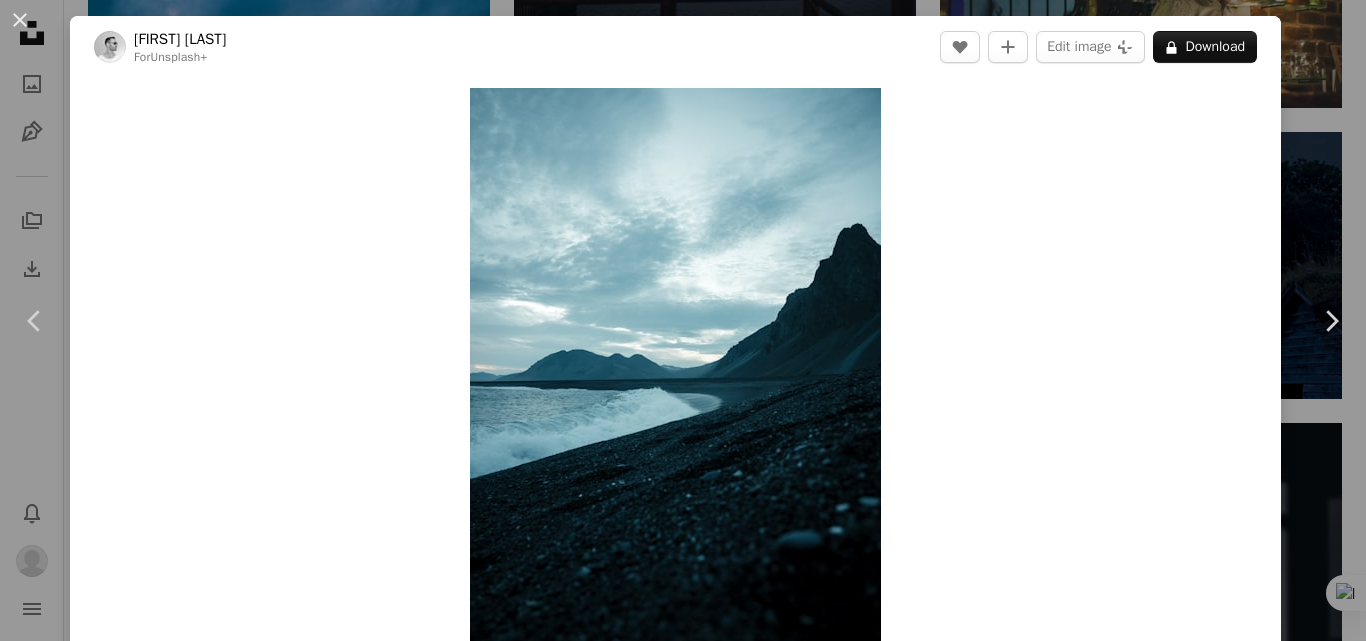 click on "An X shape Chevron left Chevron right [FIRST] [LAST] For Unsplash+ A heart A plus sign Edit image Plus sign for Unsplash+ A lock Download Zoom in Featured in Photos , Blue , Nature A forward-right arrow Share More Actions From my last trip to Iceland, as seen in earlier posts I am still editing the insane amount of pictures that I took! Calendar outlined Published on November 15, 2022 Safety Licensed under the Unsplash+ License beach sea sunset blue outdoor mountains night clouds cloud iceland sand waves black beach From this series Chevron right Plus sign for Unsplash+ Plus sign for Unsplash+ Plus sign for Unsplash+ Plus sign for Unsplash+ Related images Plus sign for Unsplash+ A heart A plus sign [FIRST] [LAST] For Unsplash+ A lock Download Plus sign for Unsplash+ A heart A plus sign [FIRST] [LAST] For Unsplash+ A lock Download Plus sign for Unsplash+ A heart A plus sign [FIRST] [LAST] For Unsplash+ A lock" at bounding box center [683, 320] 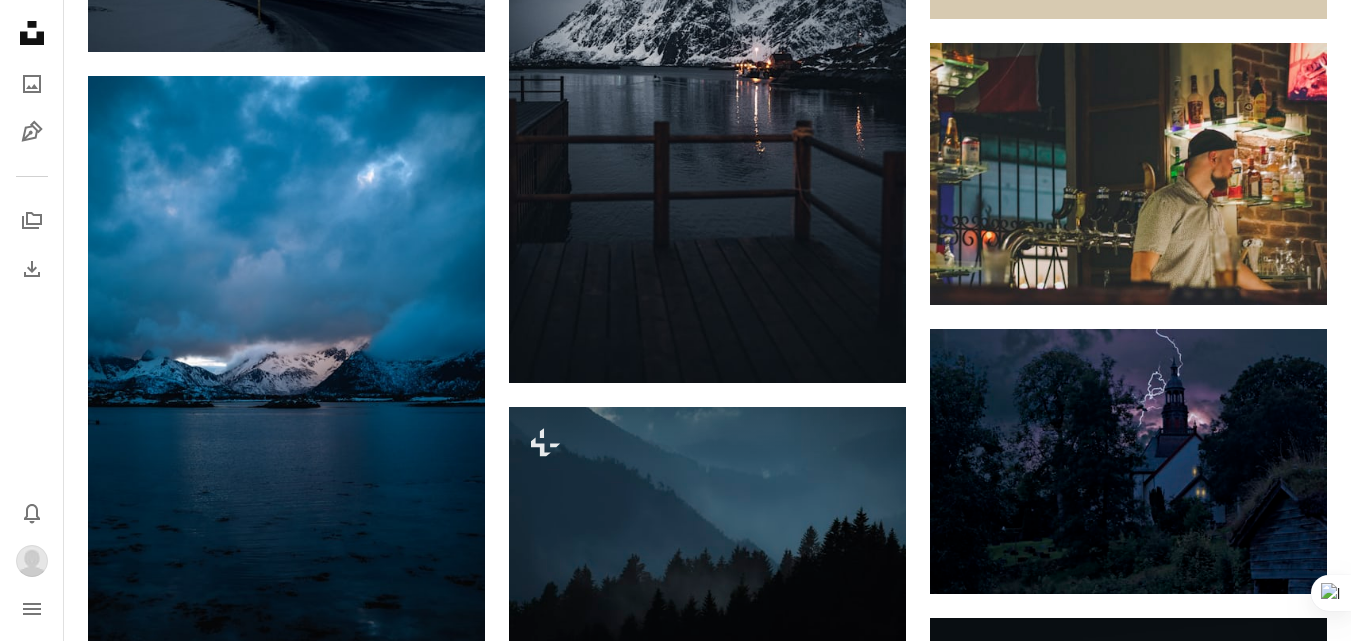 scroll, scrollTop: 0, scrollLeft: 0, axis: both 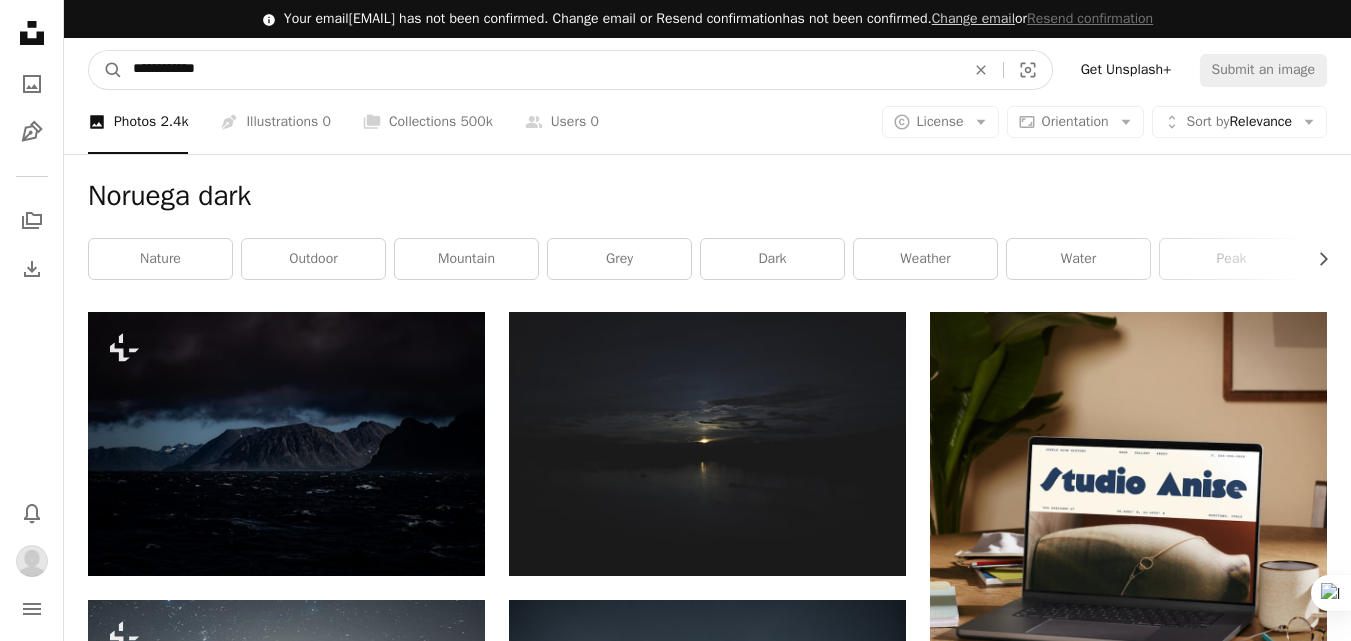 drag, startPoint x: 239, startPoint y: 72, endPoint x: 14, endPoint y: 60, distance: 225.31978 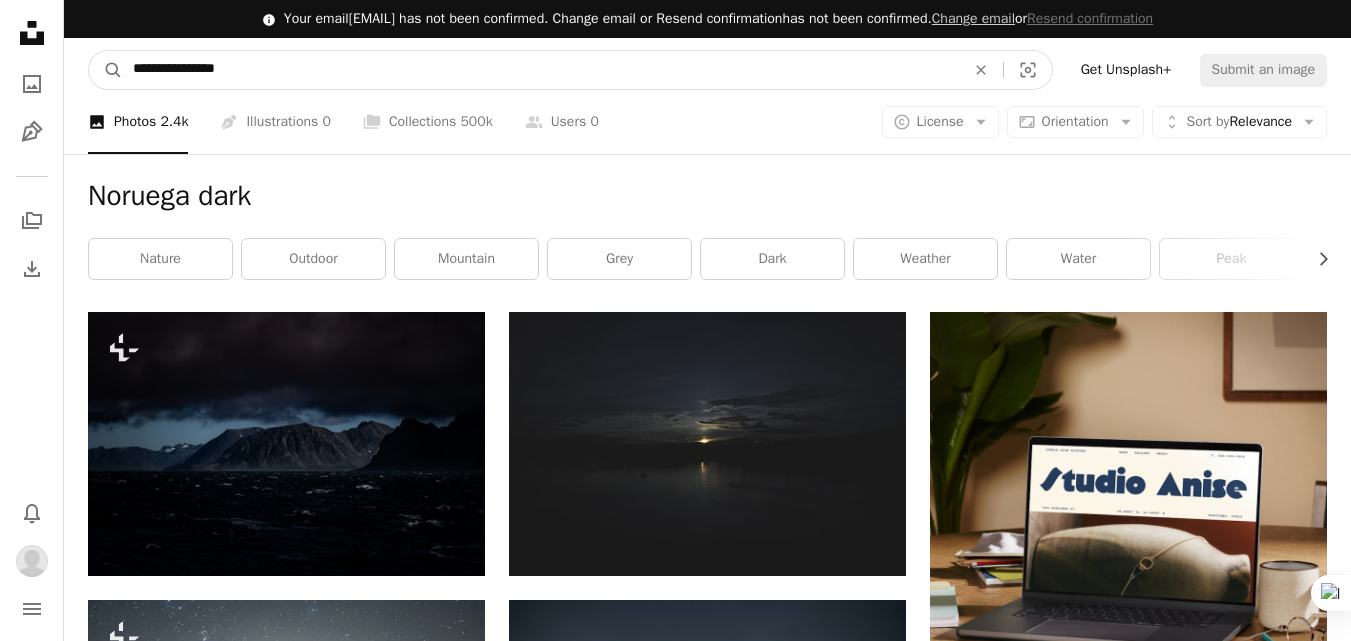 type on "**********" 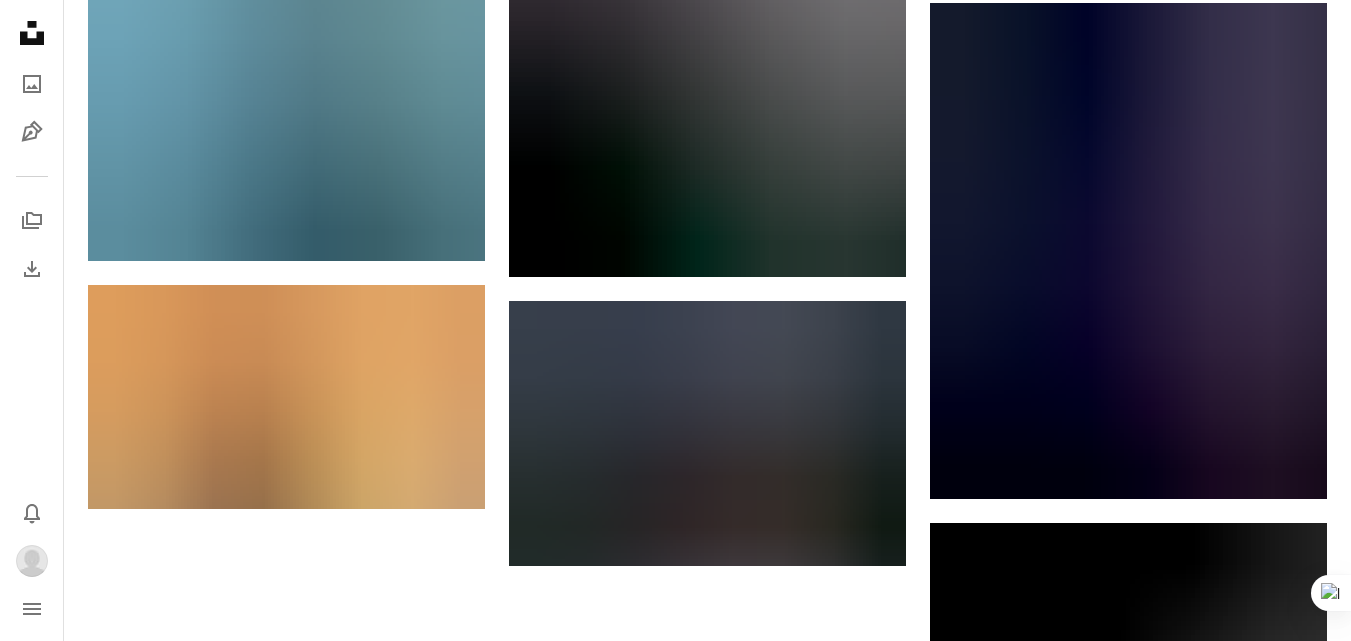 scroll, scrollTop: 3025, scrollLeft: 0, axis: vertical 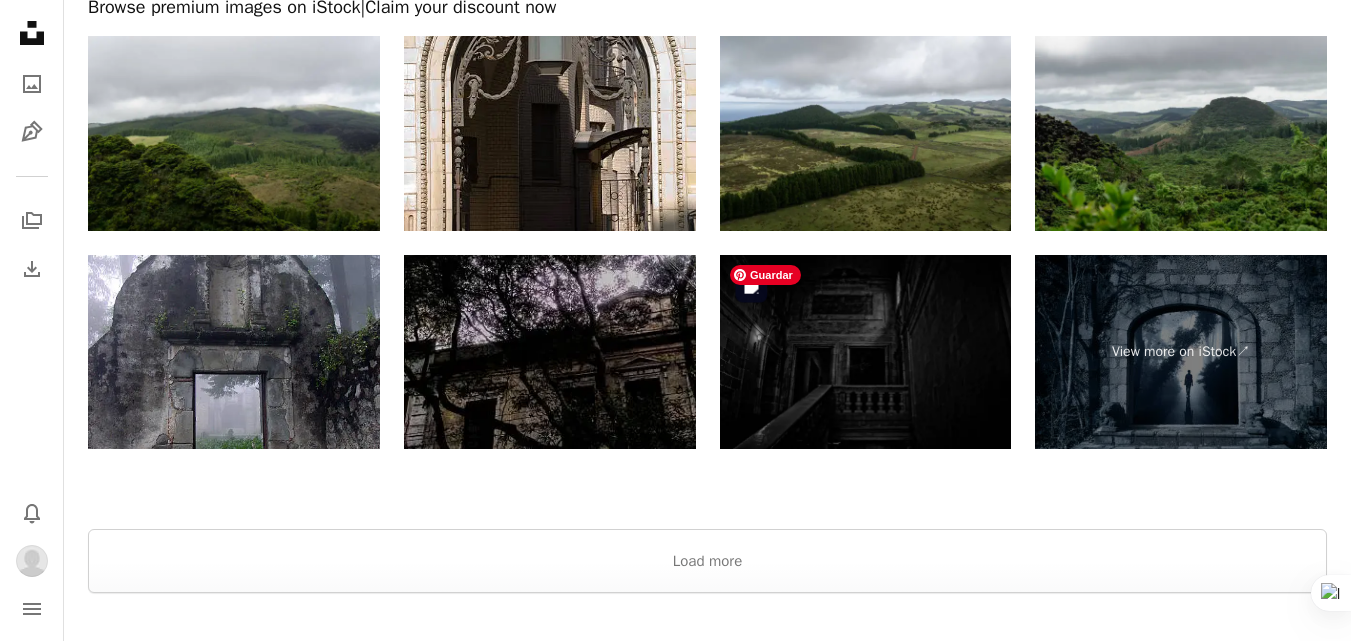 click at bounding box center [866, 352] 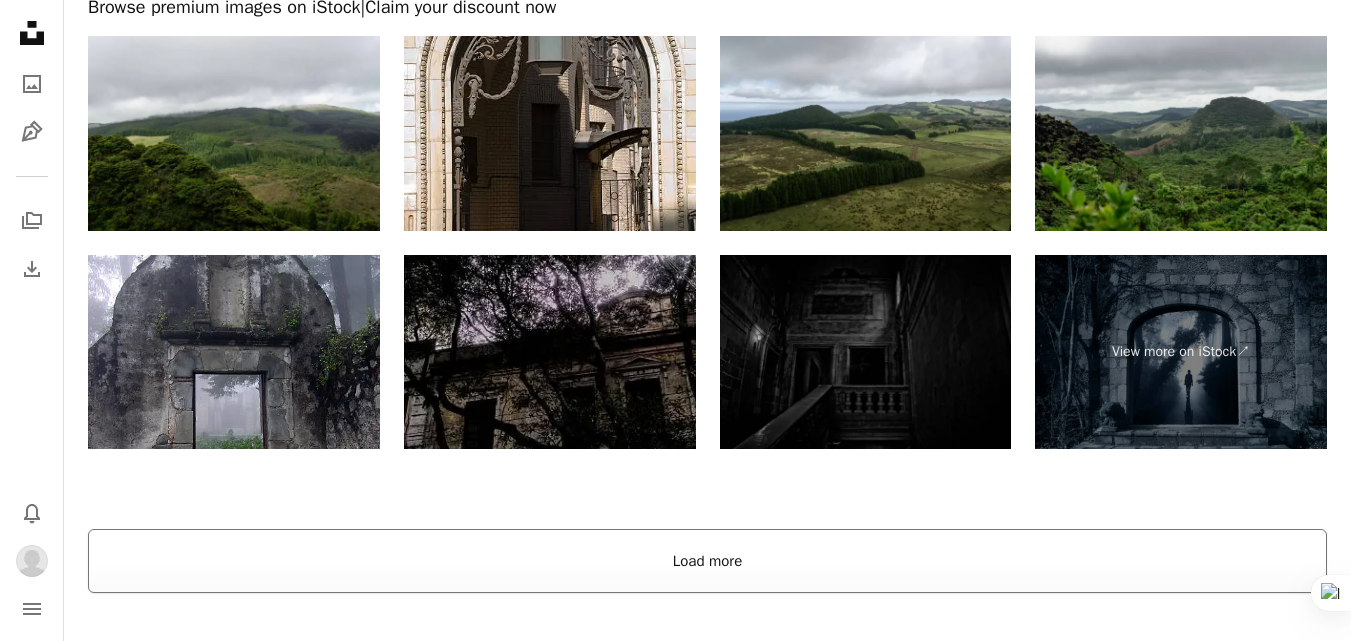 click on "Load more" at bounding box center (707, 561) 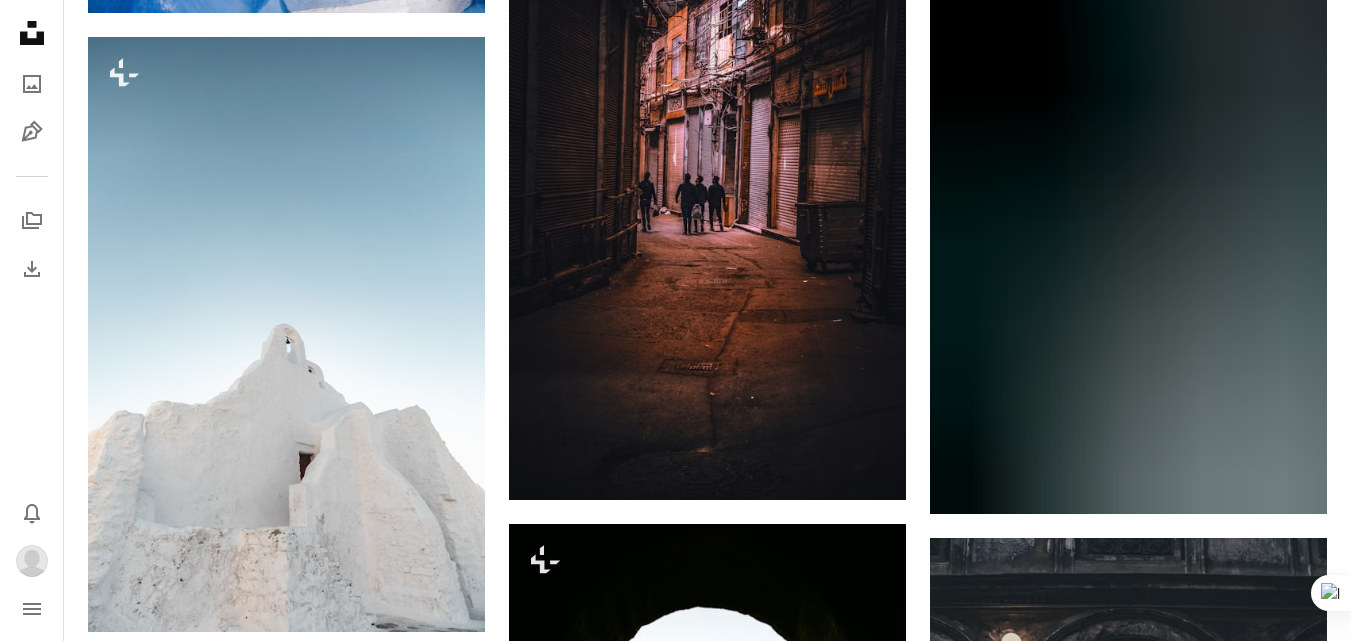 scroll, scrollTop: 7180, scrollLeft: 0, axis: vertical 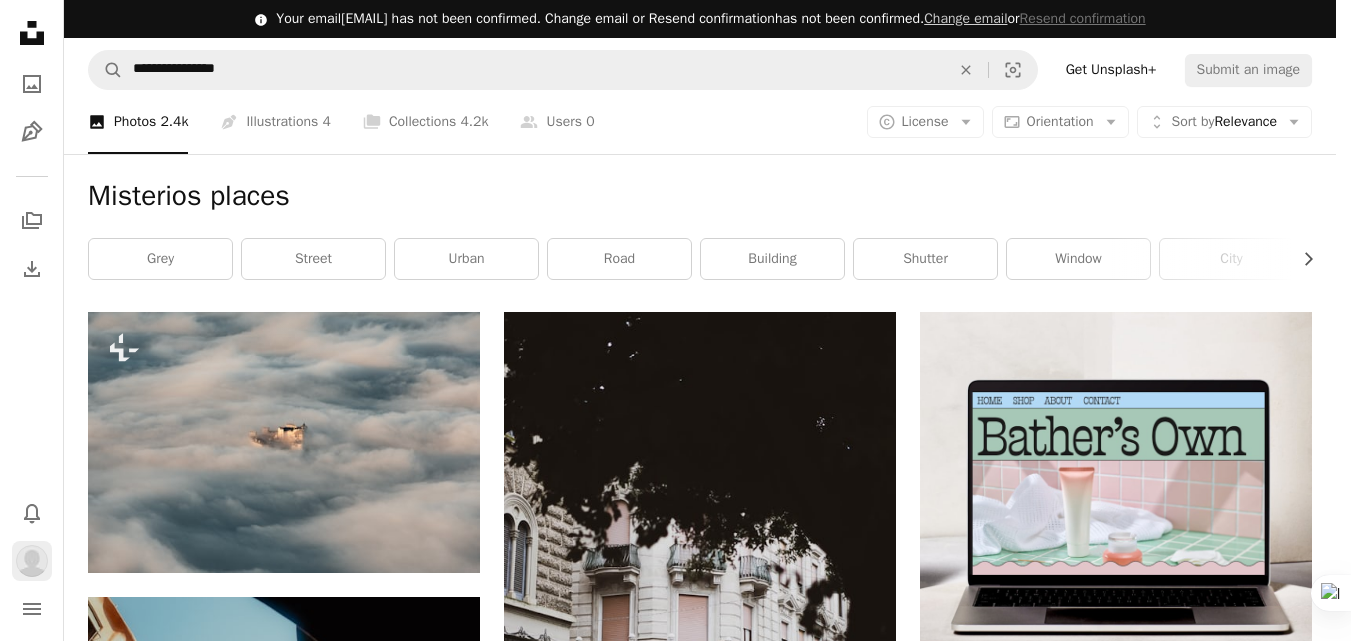 click at bounding box center [32, 561] 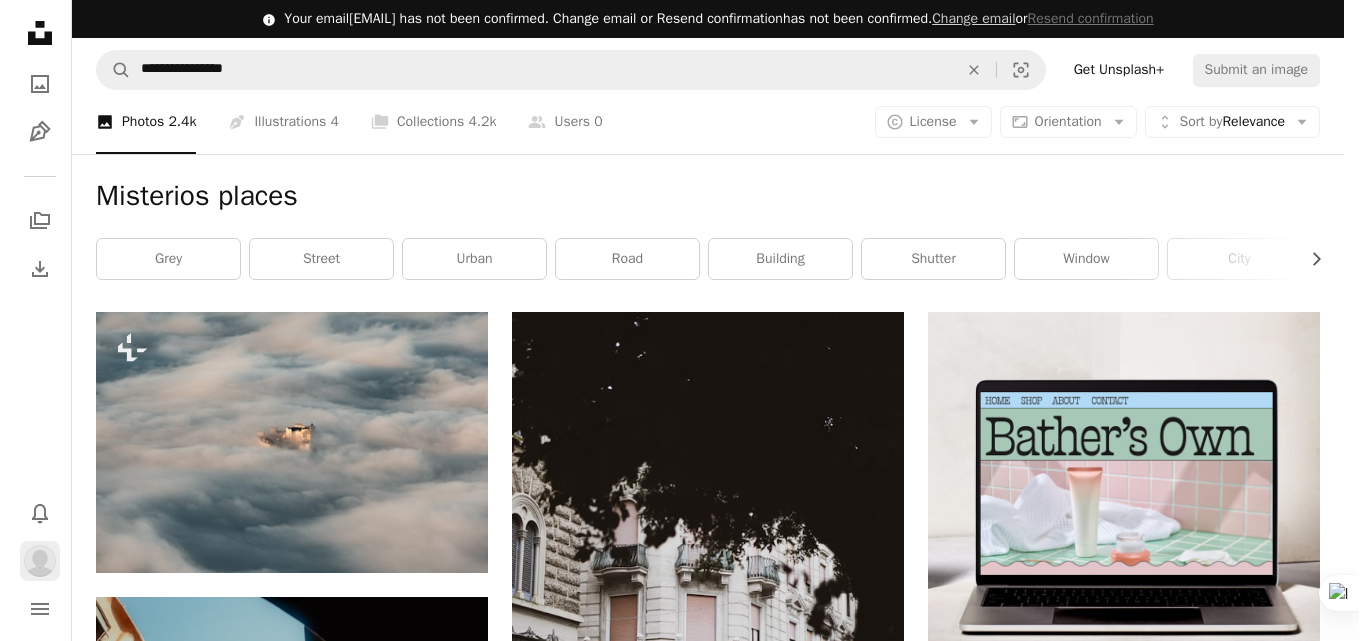 scroll, scrollTop: 0, scrollLeft: 0, axis: both 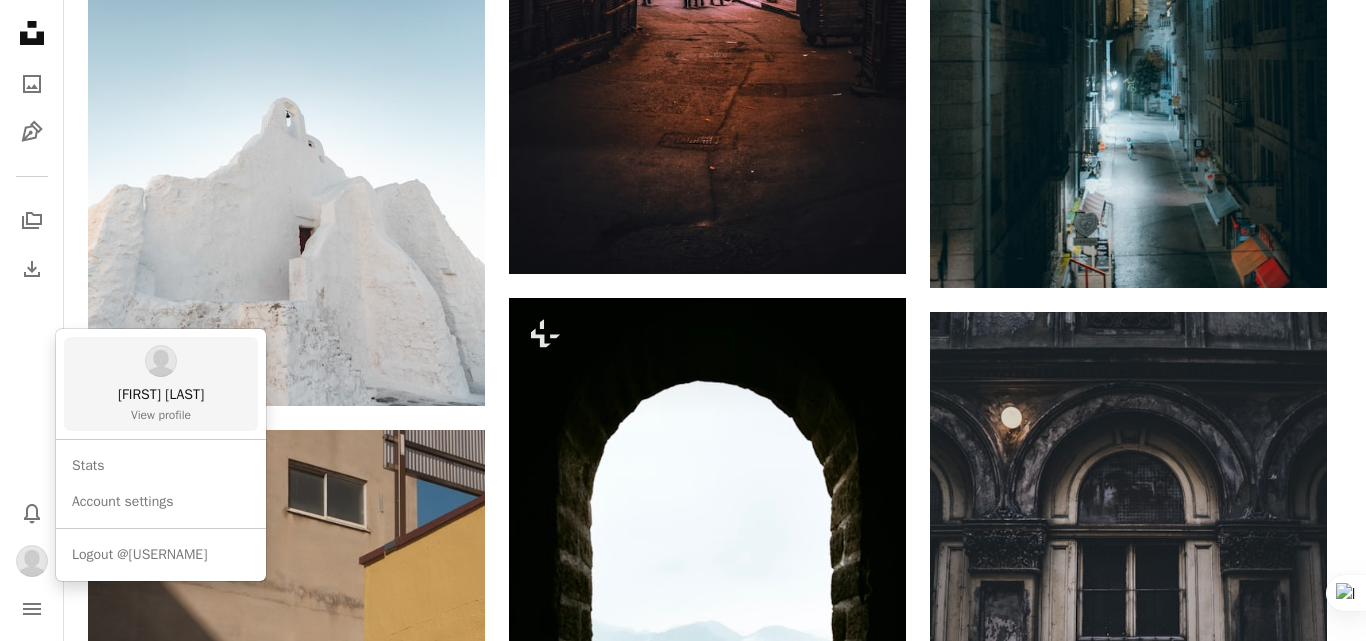 click on "[FIRST] [LAST]" at bounding box center (161, 395) 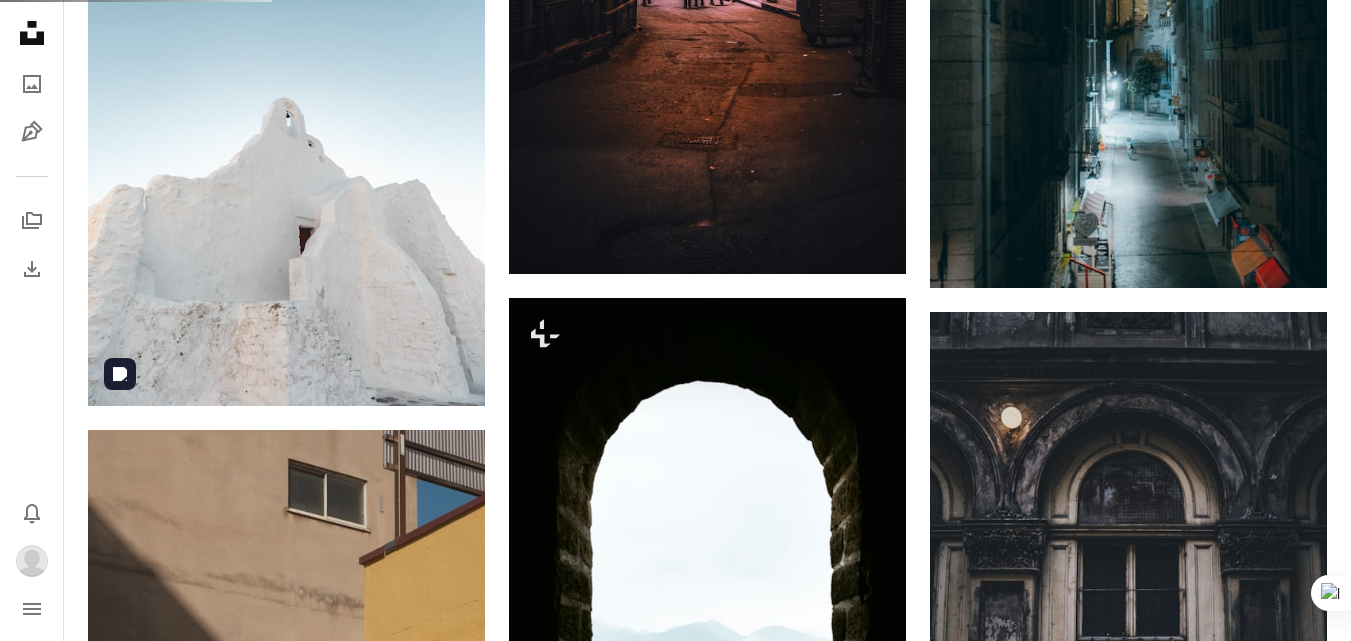 scroll, scrollTop: 0, scrollLeft: 0, axis: both 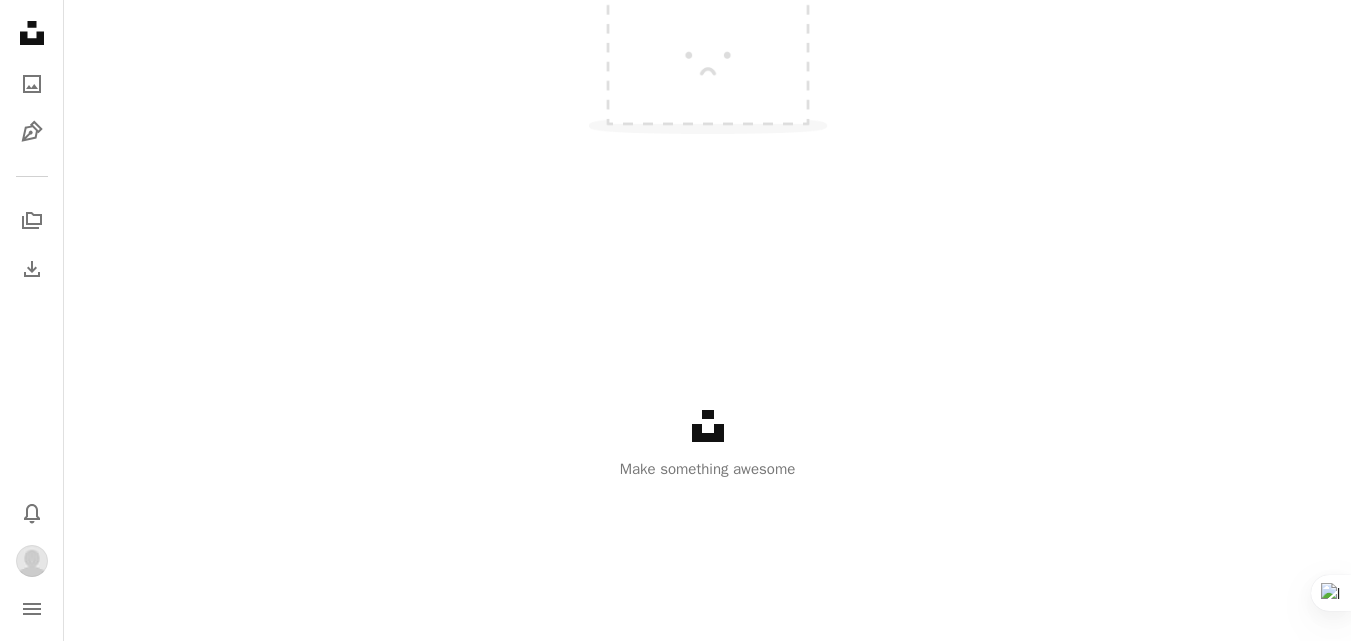 click on "3" at bounding box center (410, -155) 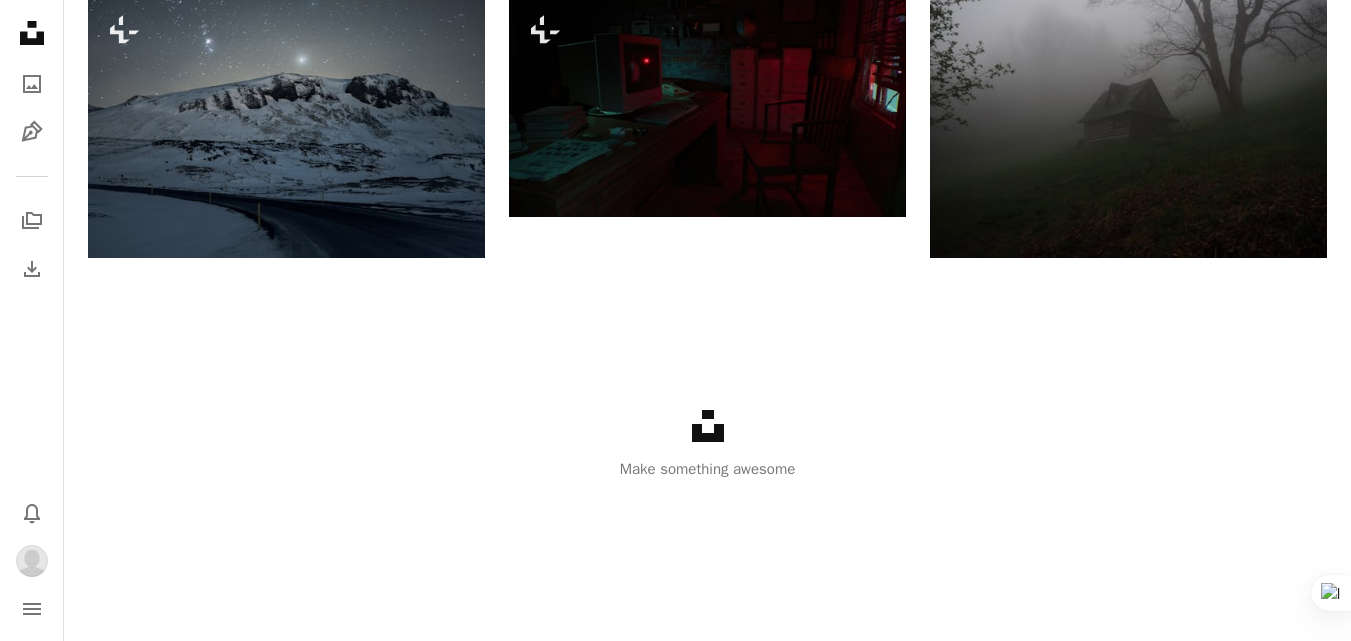 scroll, scrollTop: 217, scrollLeft: 0, axis: vertical 